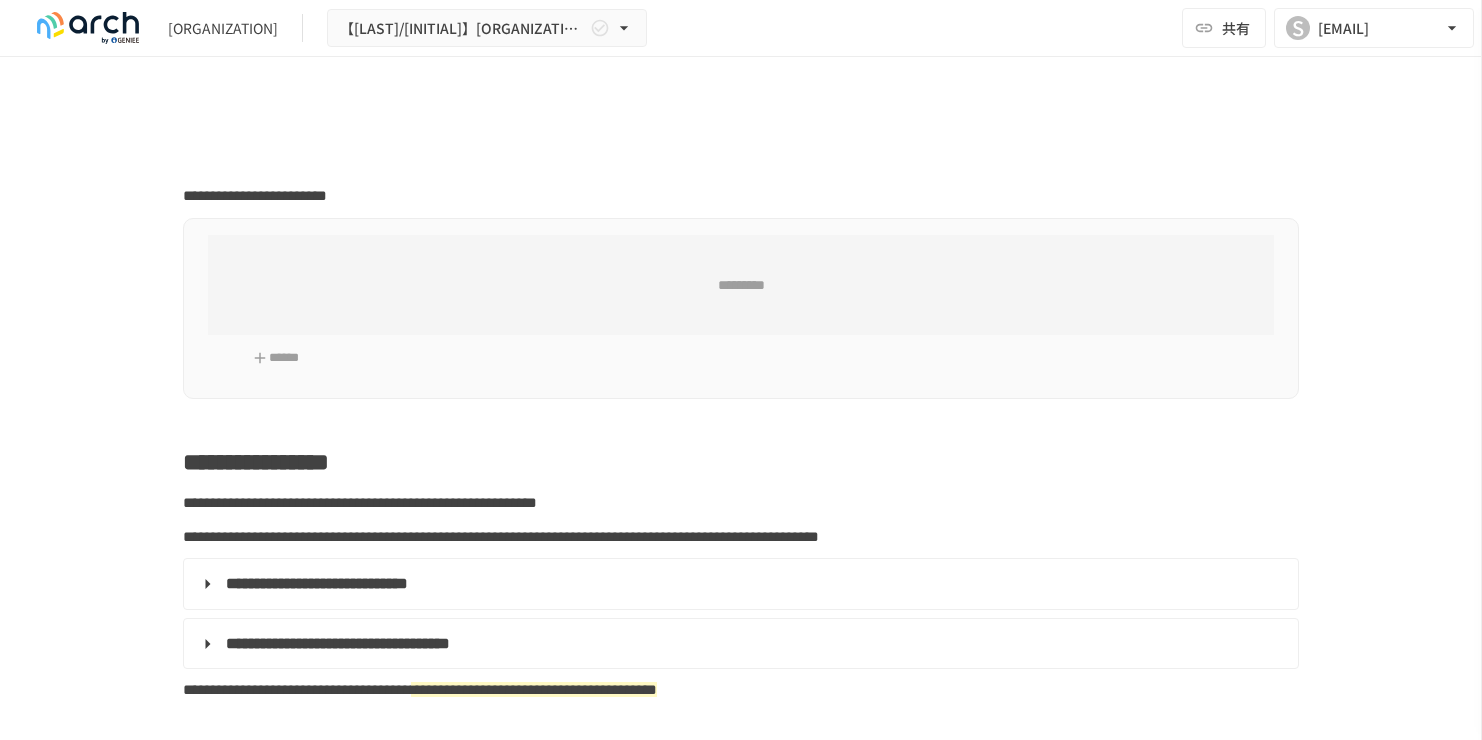 scroll, scrollTop: 0, scrollLeft: 0, axis: both 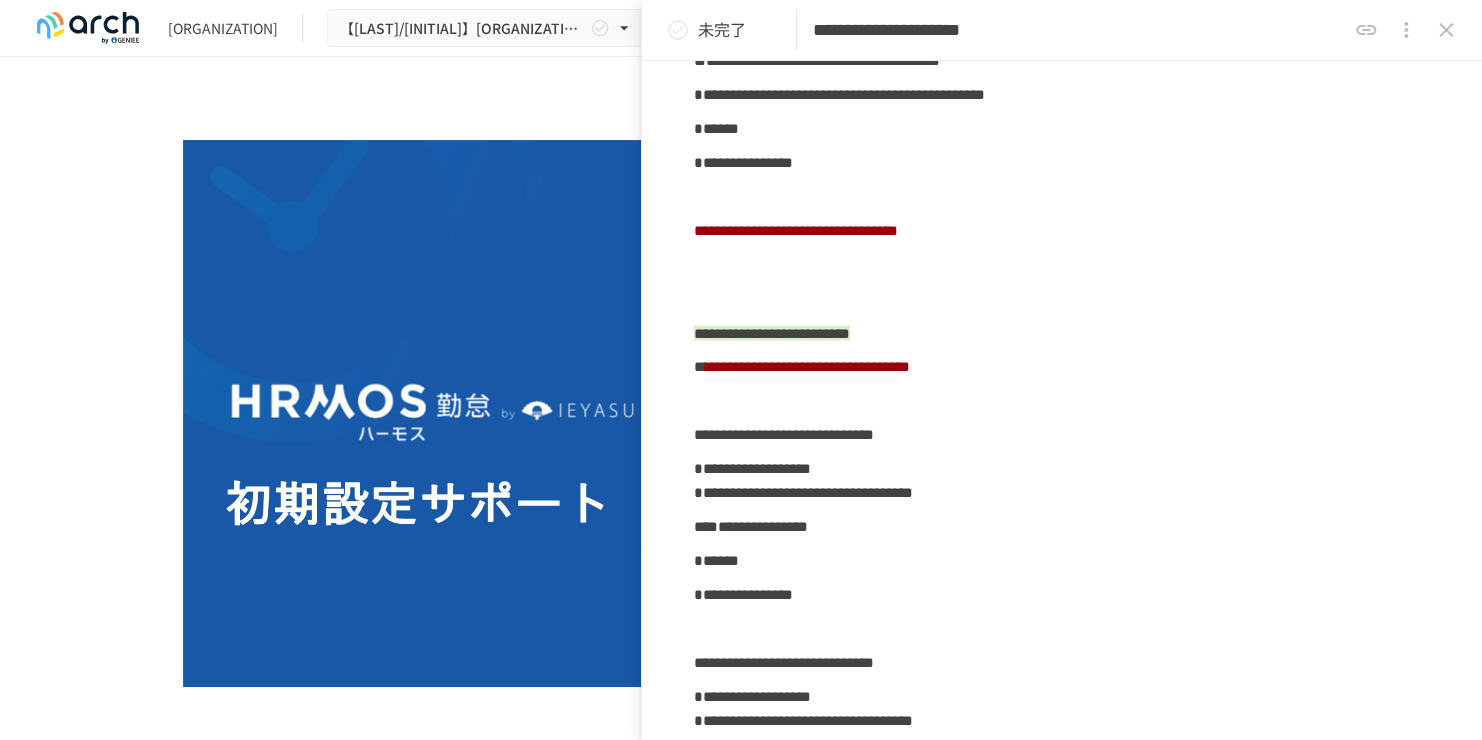 click on "**********" at bounding box center (741, 377) 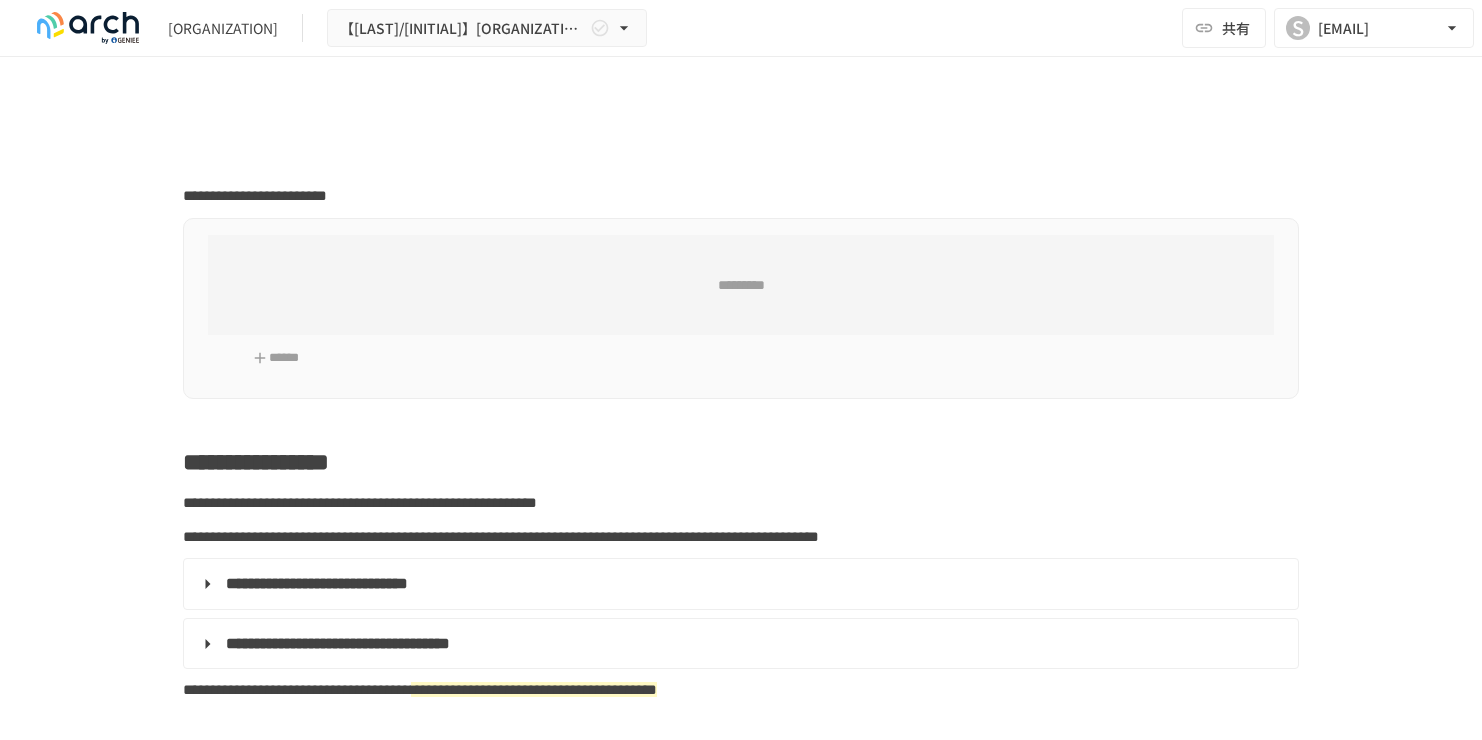 scroll, scrollTop: 0, scrollLeft: 0, axis: both 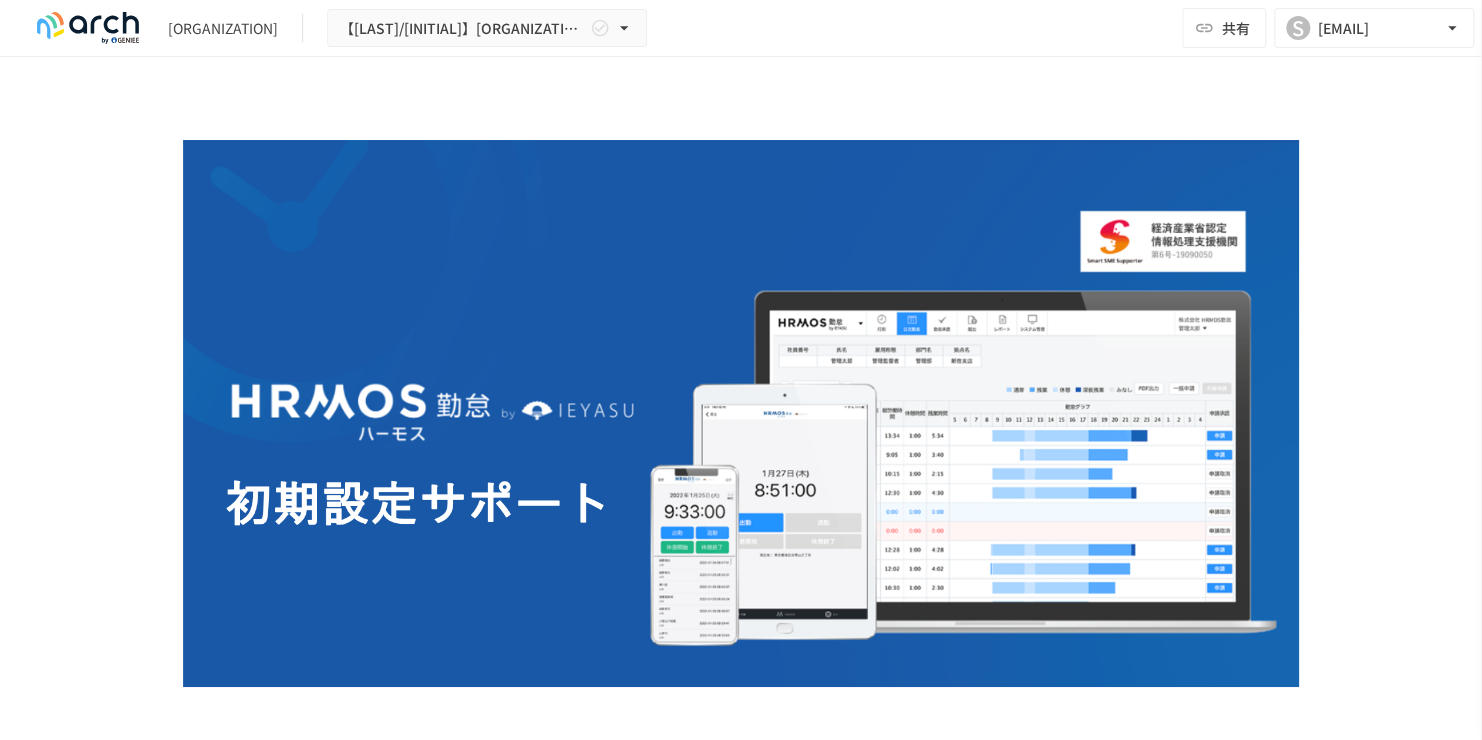 type on "**********" 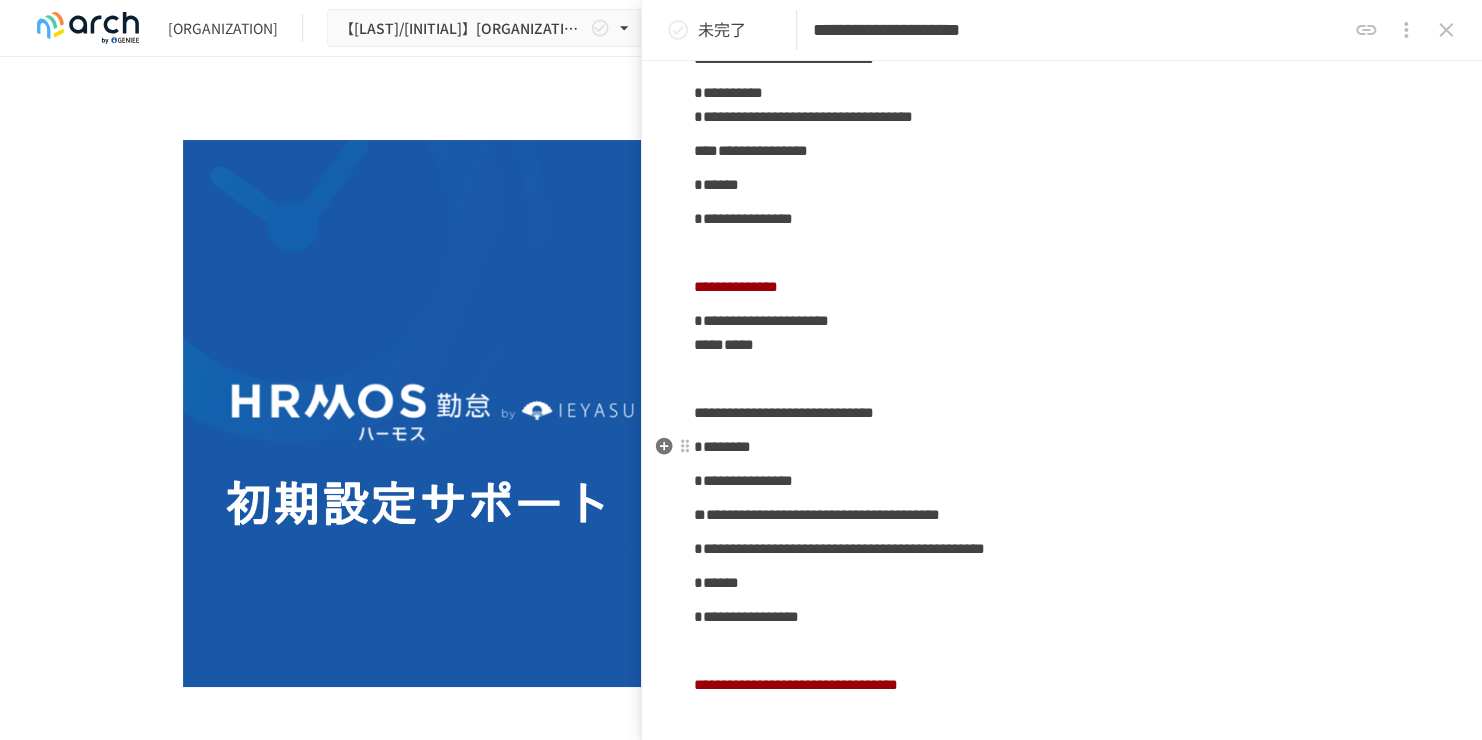 scroll, scrollTop: 2696, scrollLeft: 0, axis: vertical 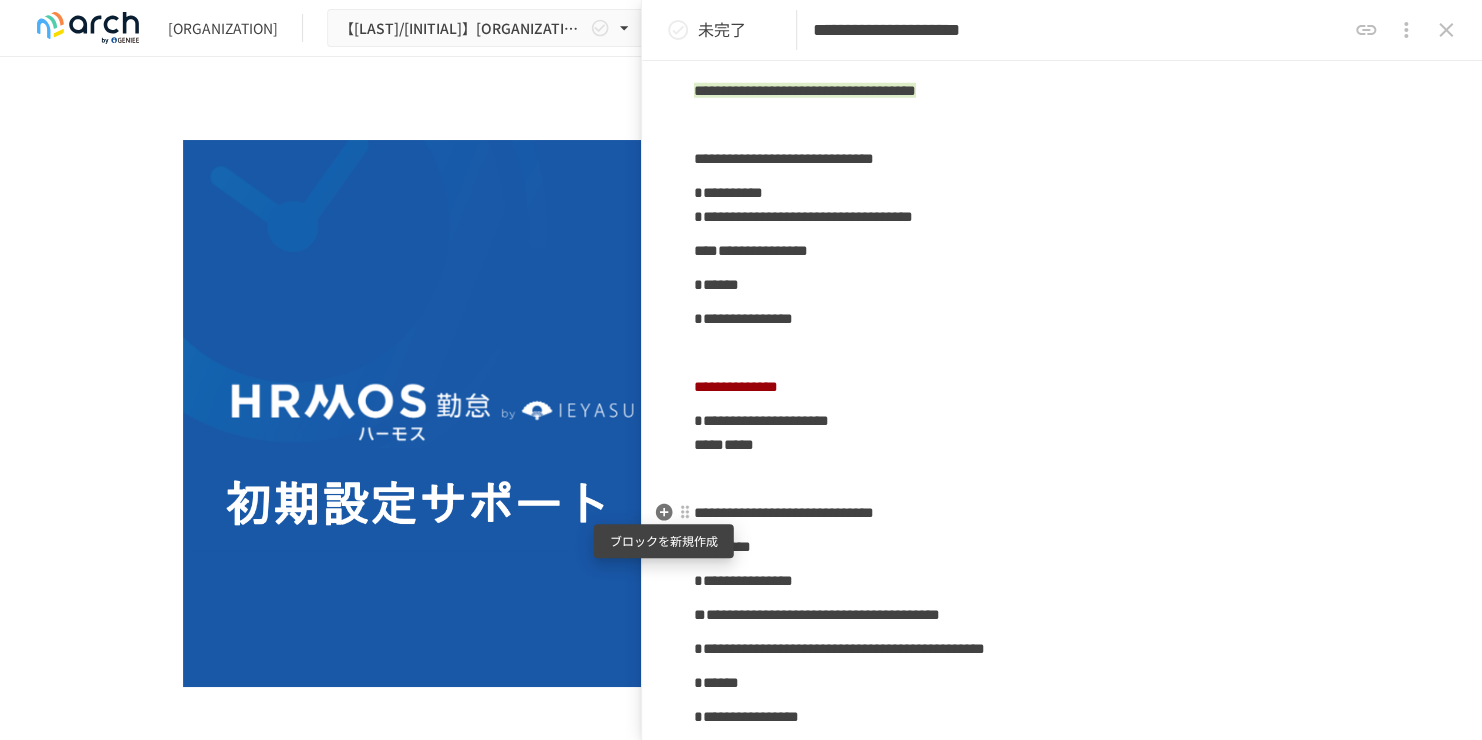 click 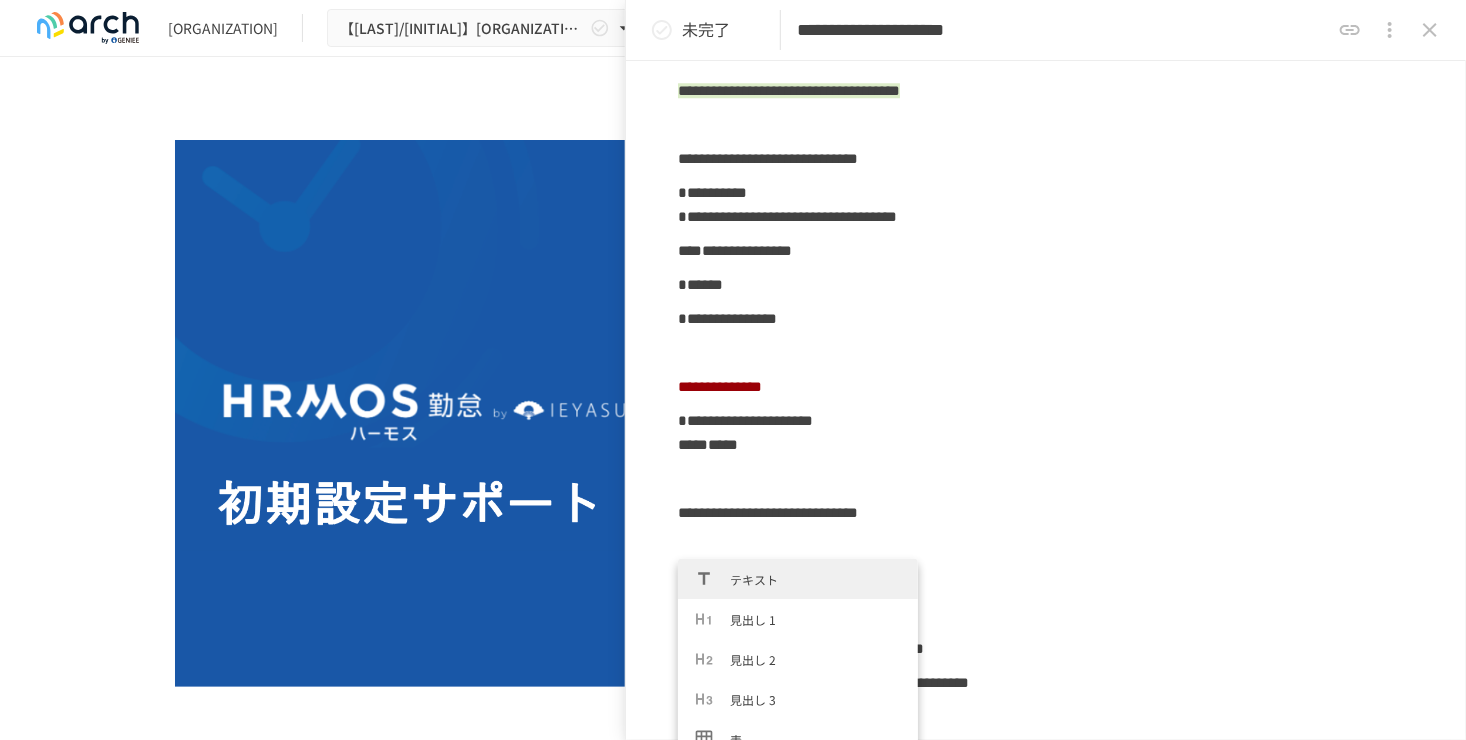 click on "**********" at bounding box center (1046, -807) 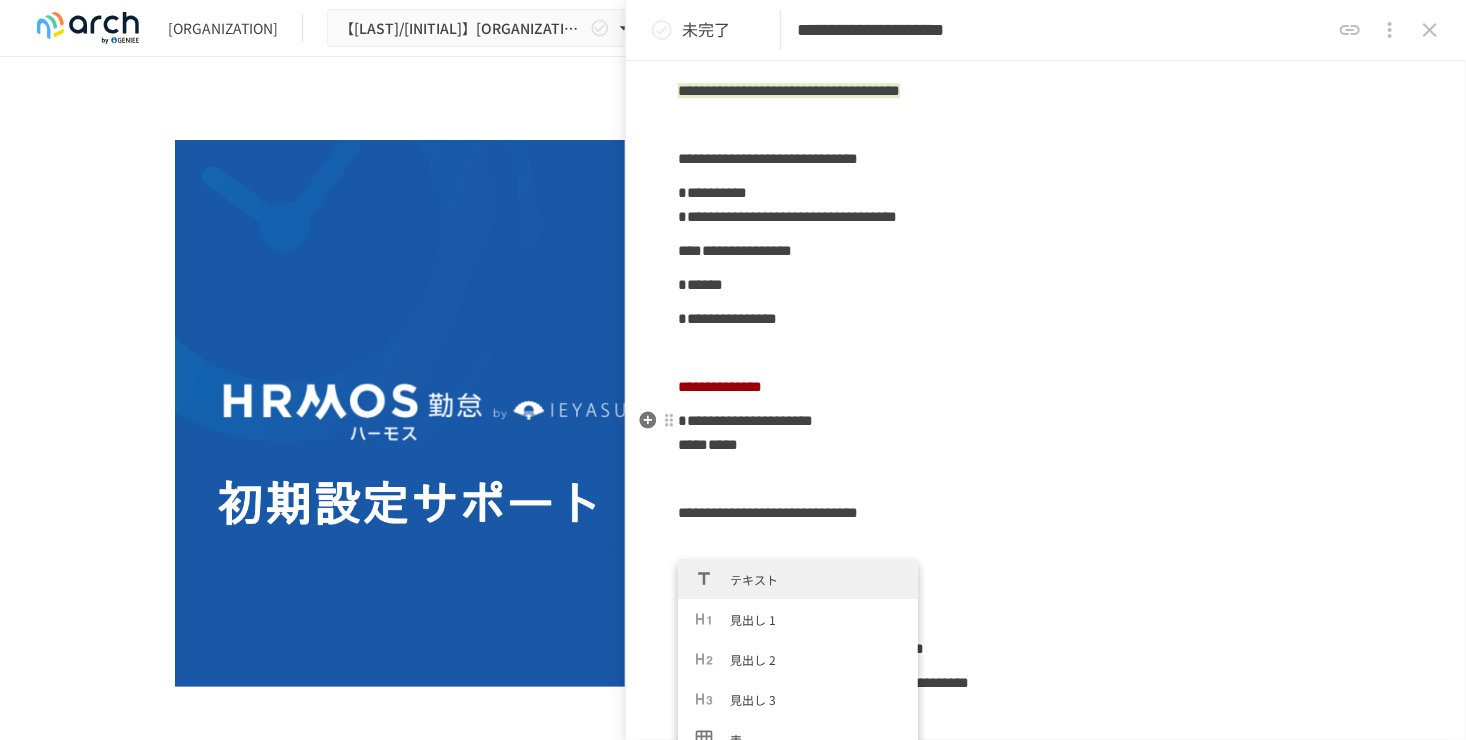click on "**********" at bounding box center (1046, 433) 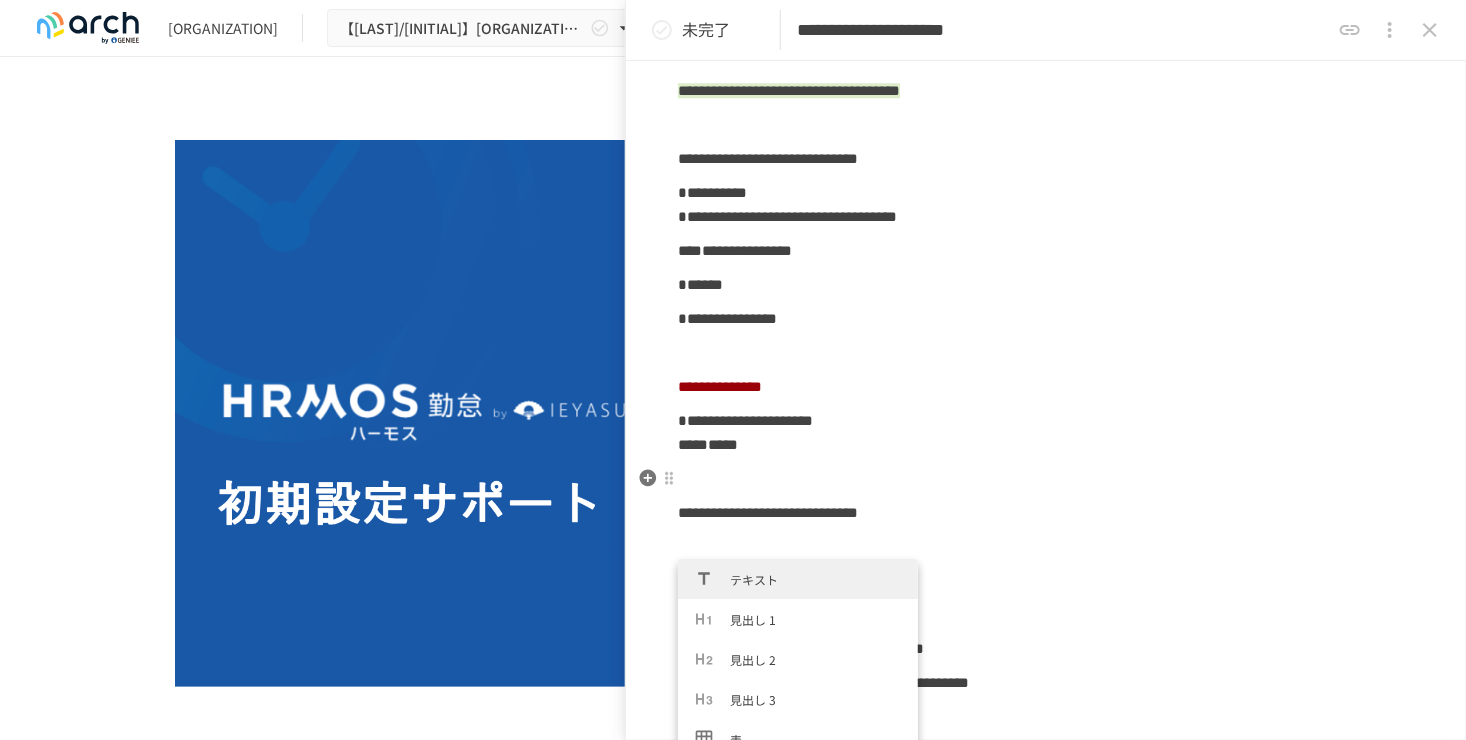 click at bounding box center (1046, 479) 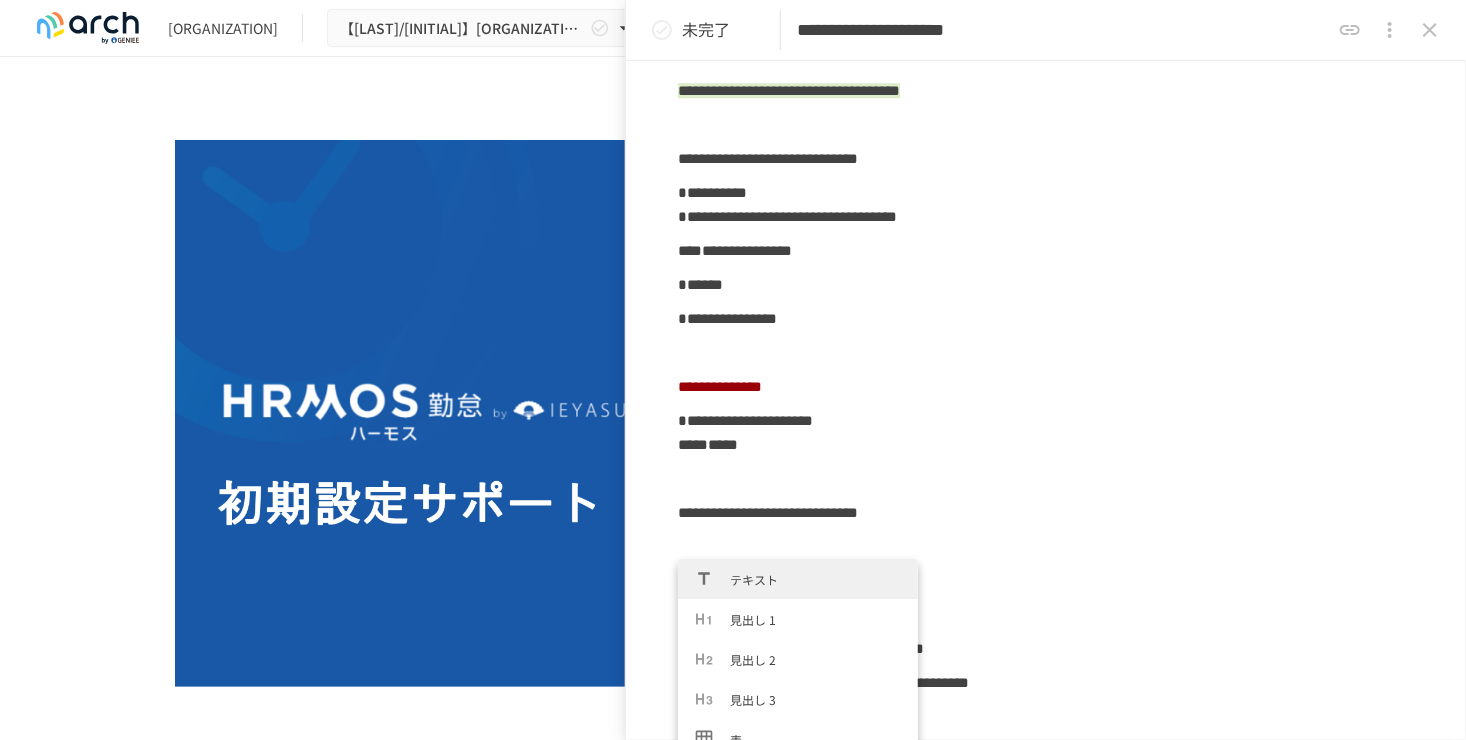 click at bounding box center [733, 413] 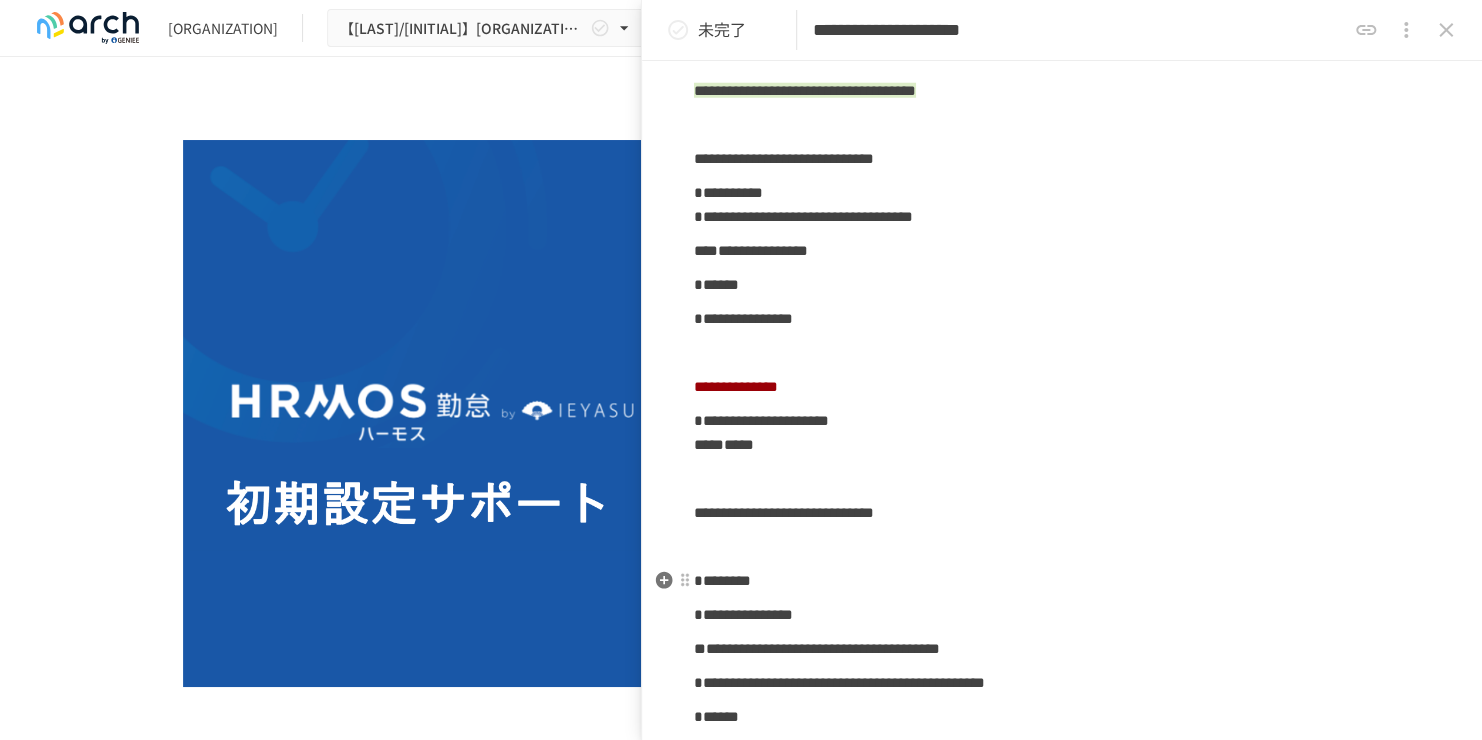 scroll, scrollTop: 2896, scrollLeft: 0, axis: vertical 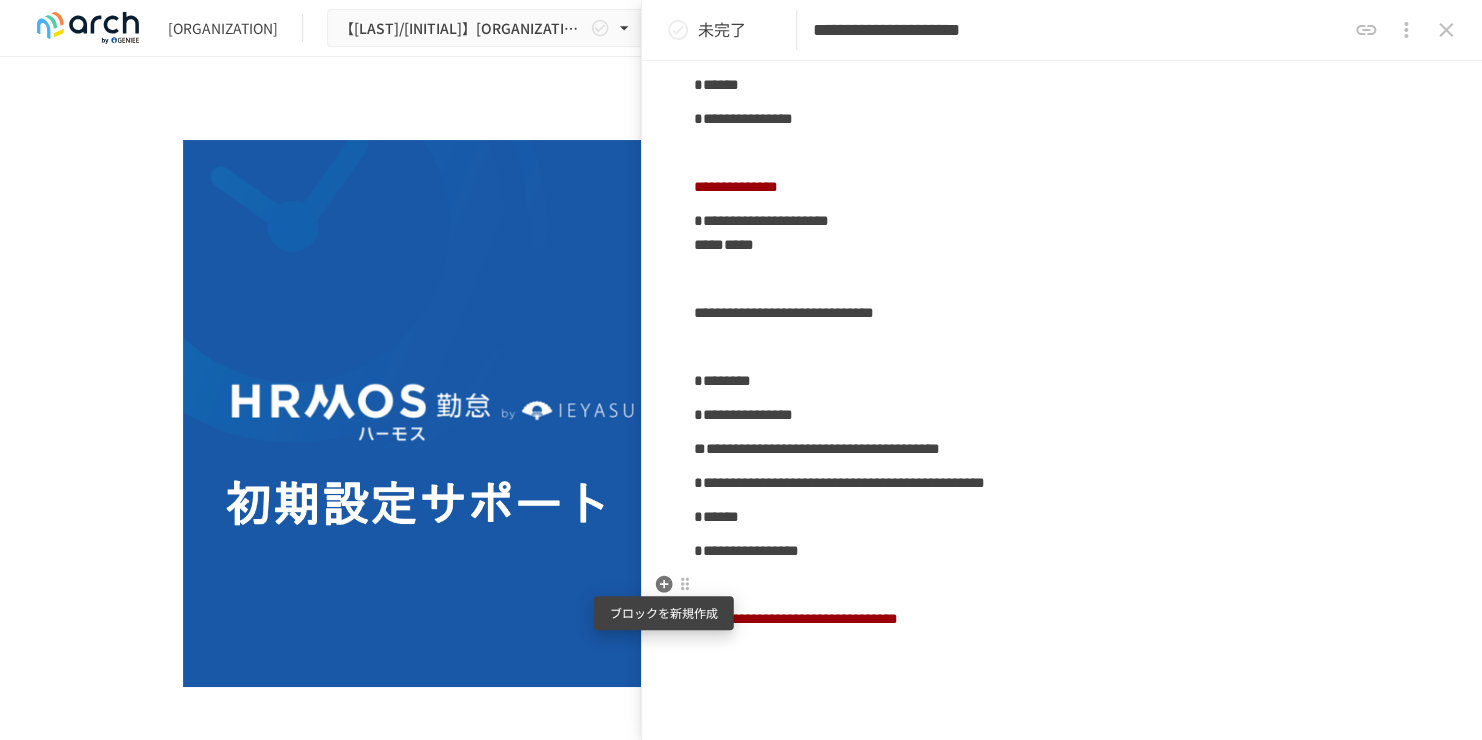 click 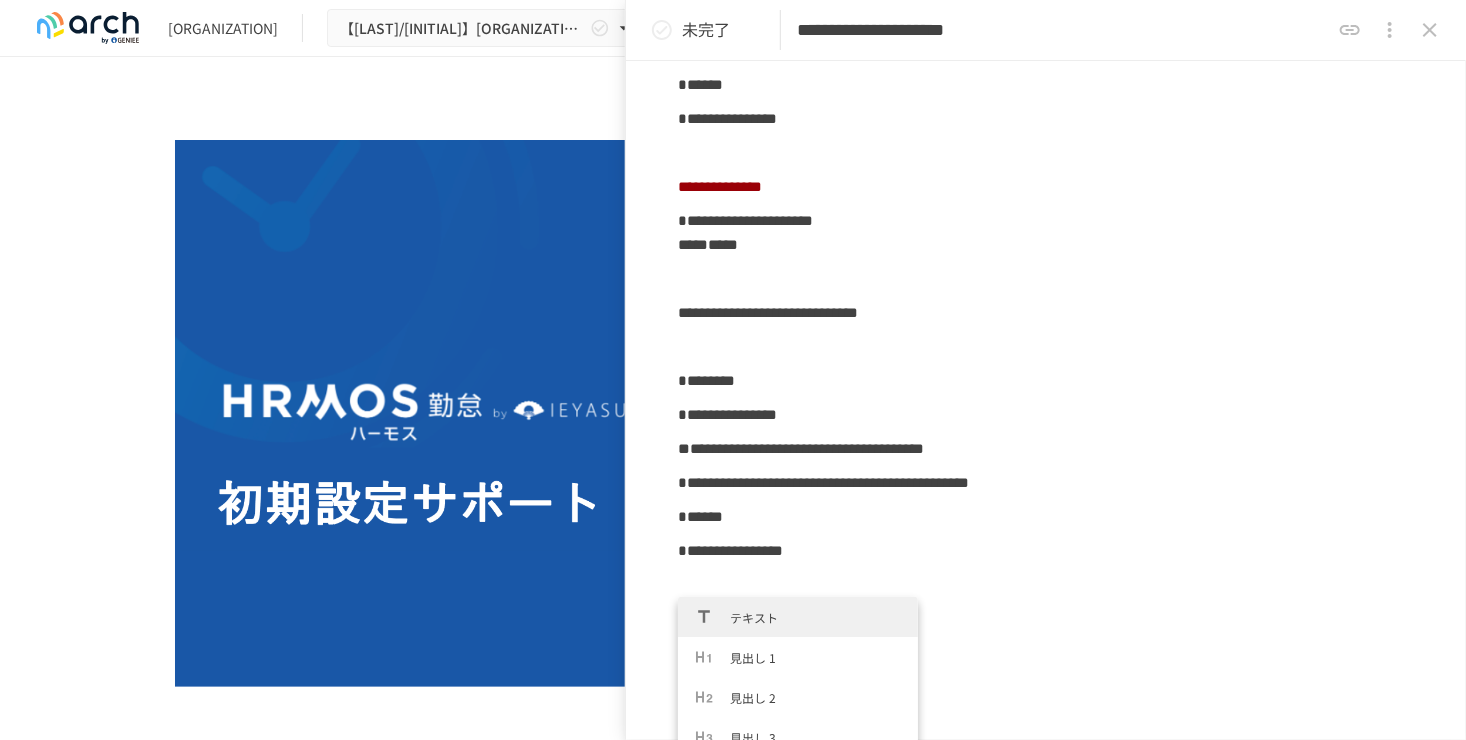 click on "**********" at bounding box center (1046, -1007) 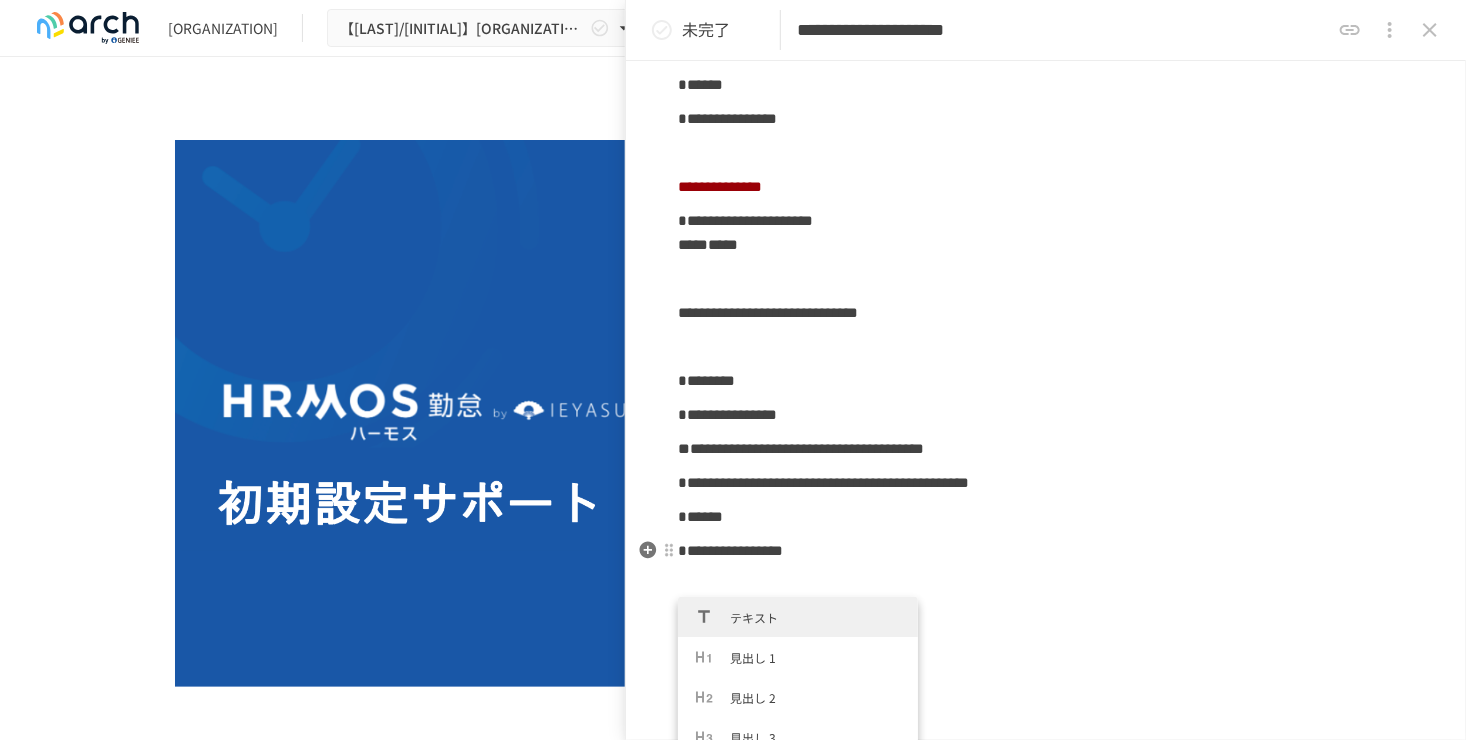 click on "**********" at bounding box center (1046, -1007) 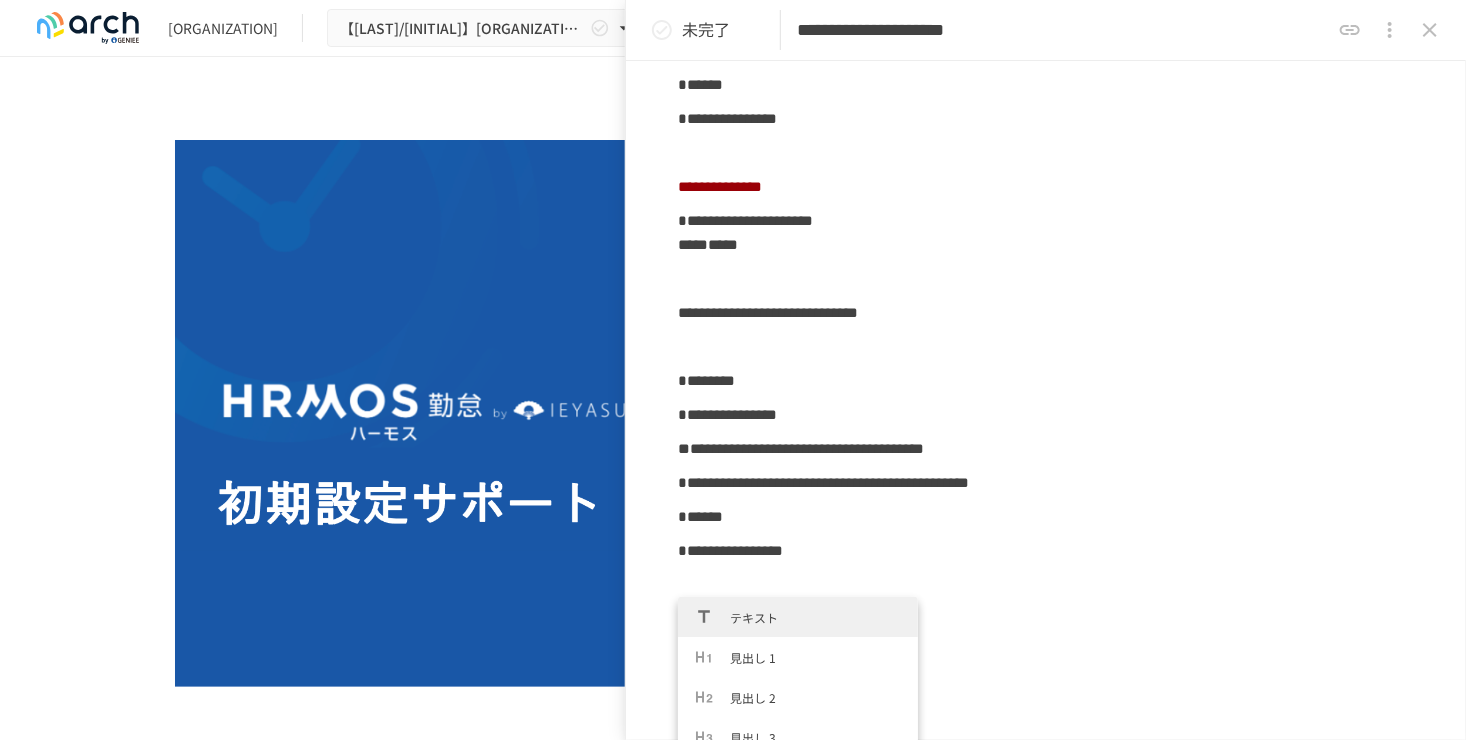 click on "**********" at bounding box center [1046, -853] 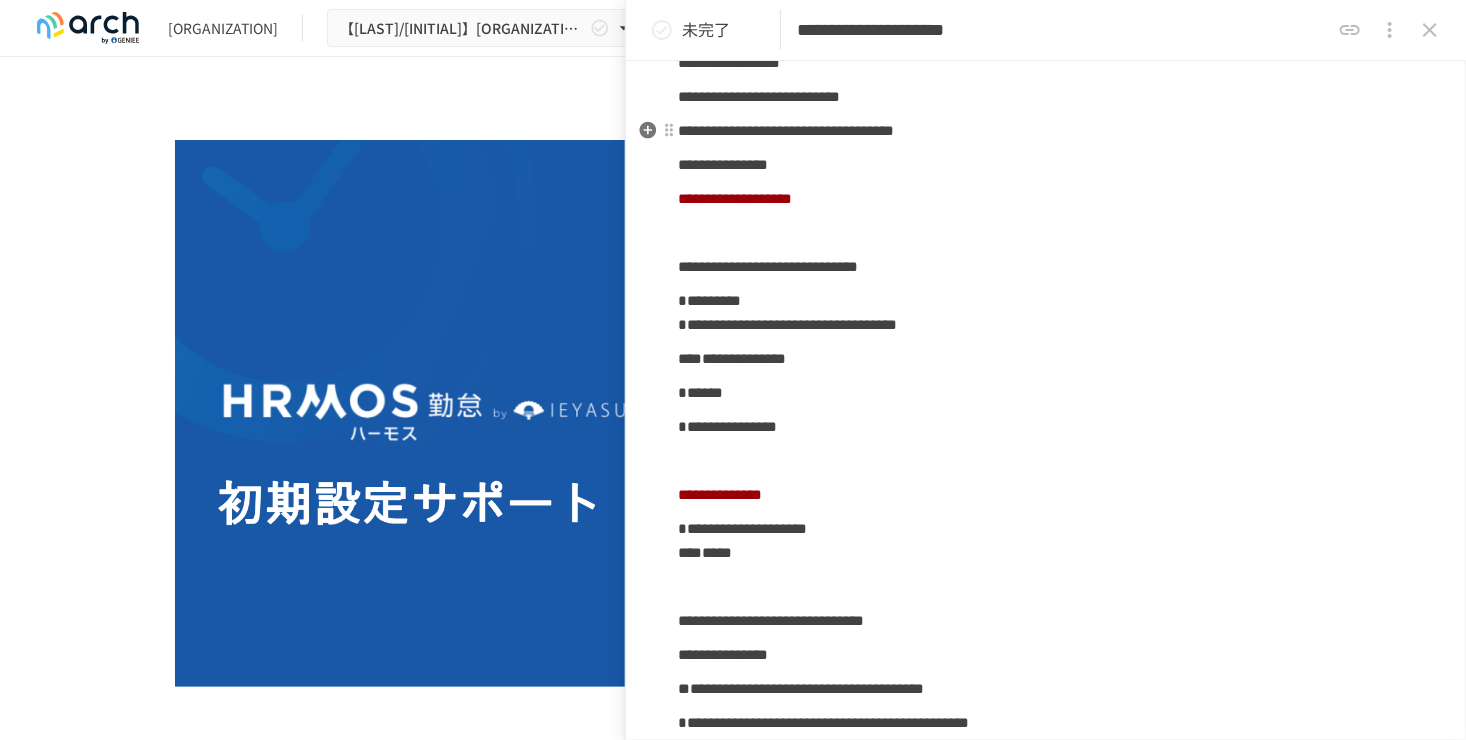 scroll, scrollTop: 0, scrollLeft: 0, axis: both 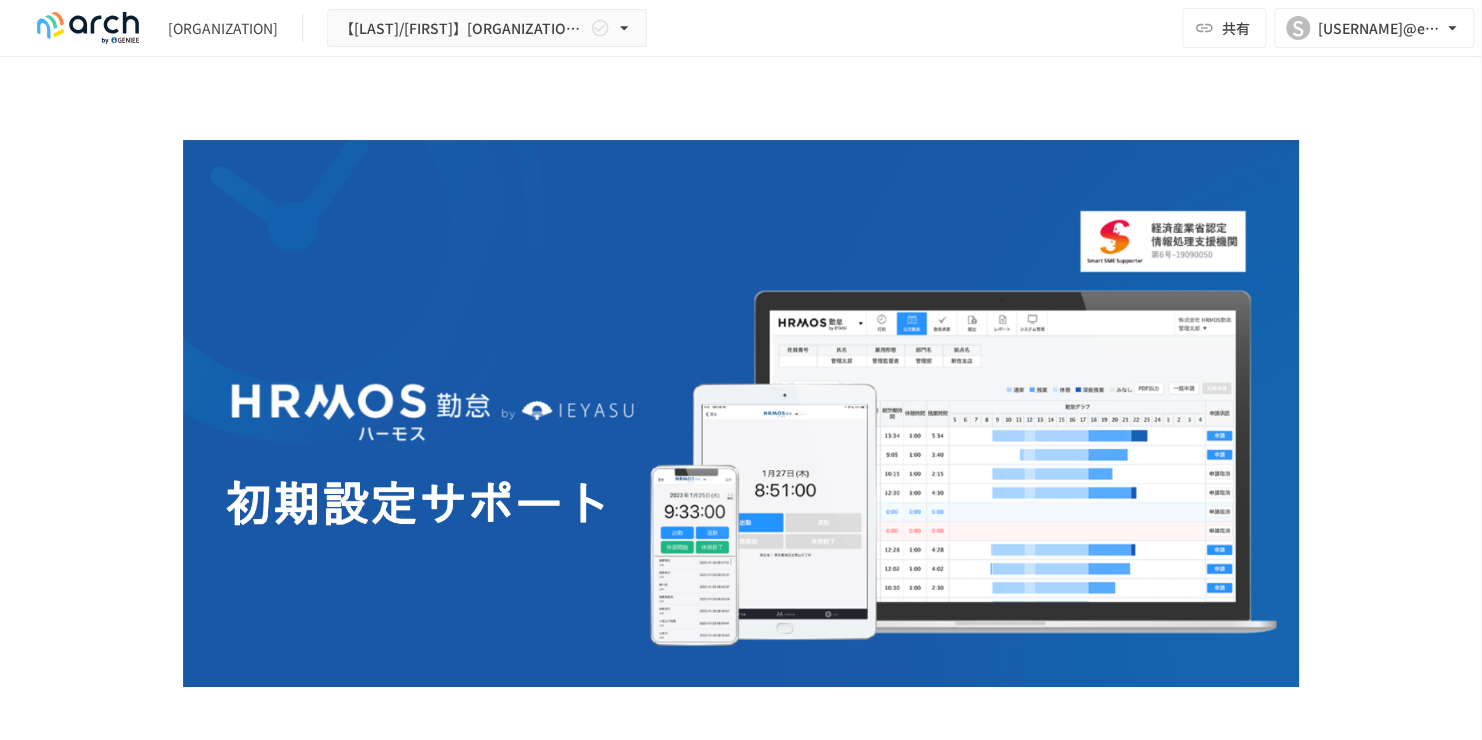 type on "**********" 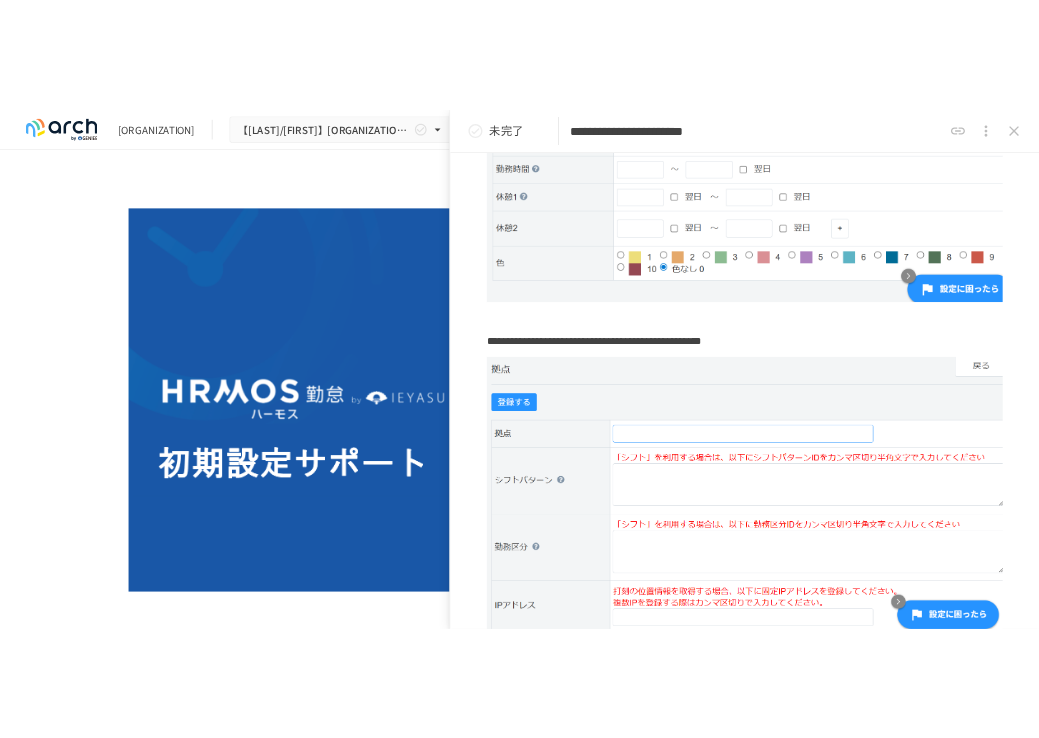 scroll, scrollTop: 0, scrollLeft: 0, axis: both 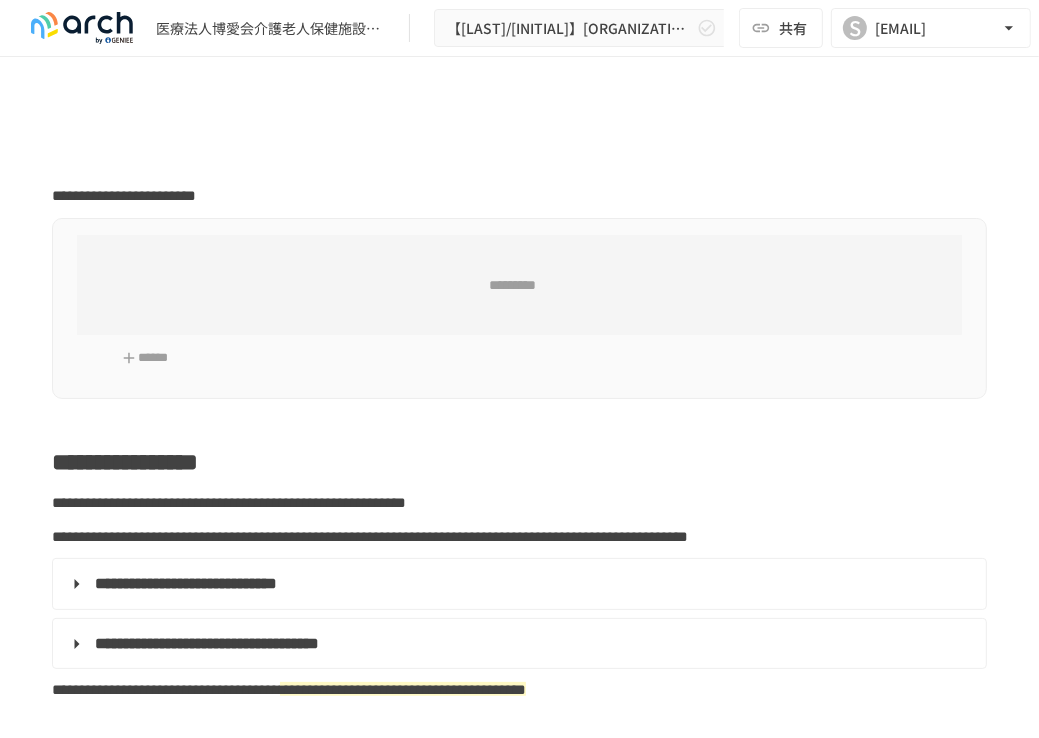 type on "**********" 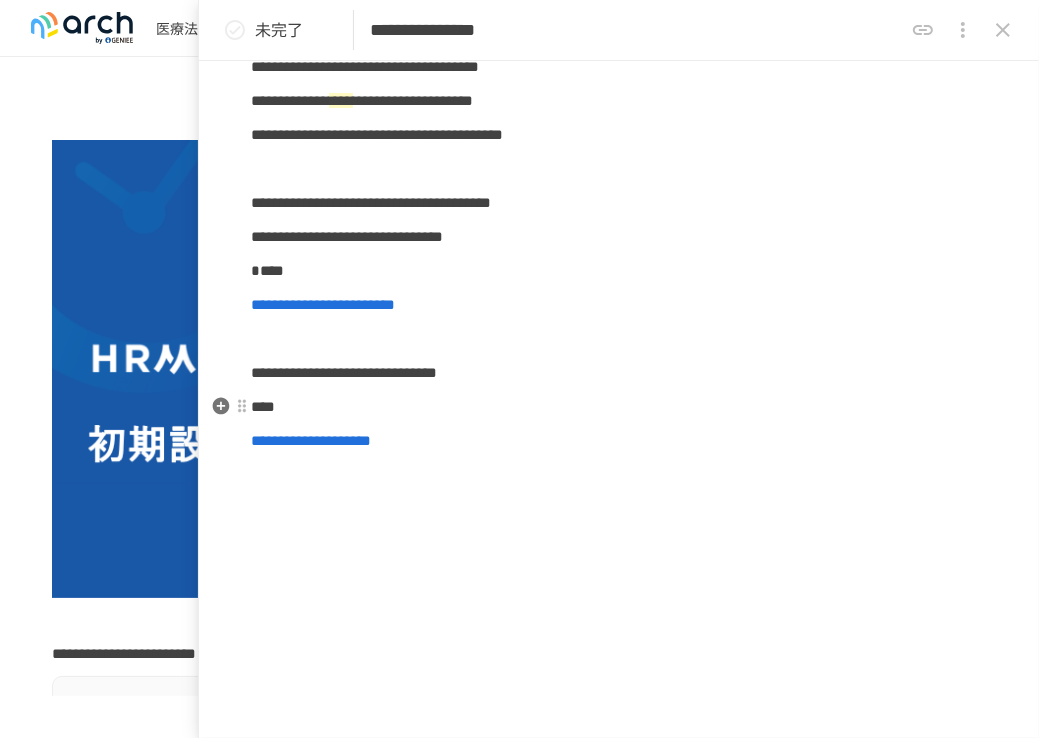 scroll, scrollTop: 100, scrollLeft: 0, axis: vertical 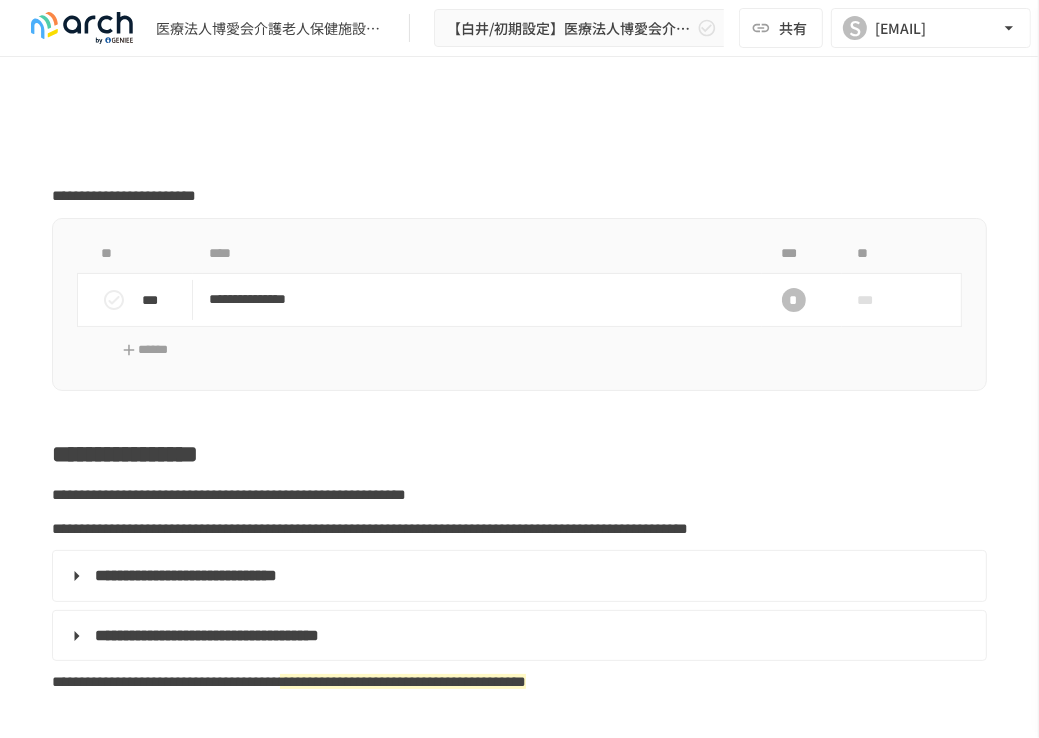 type on "**********" 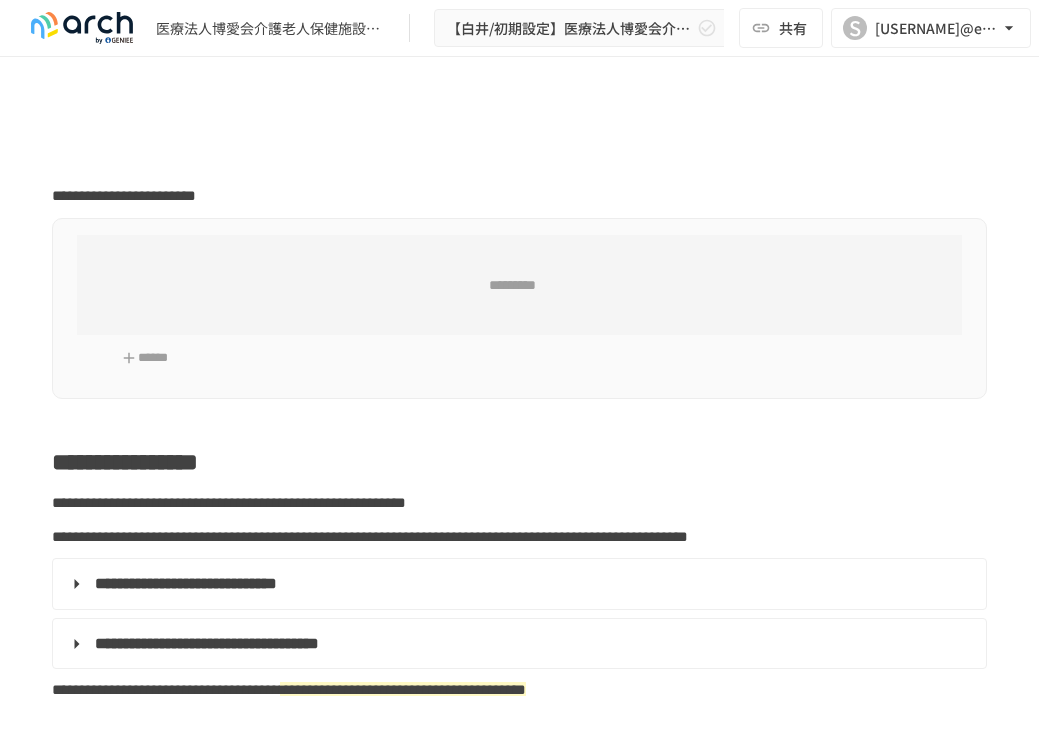 scroll, scrollTop: 0, scrollLeft: 0, axis: both 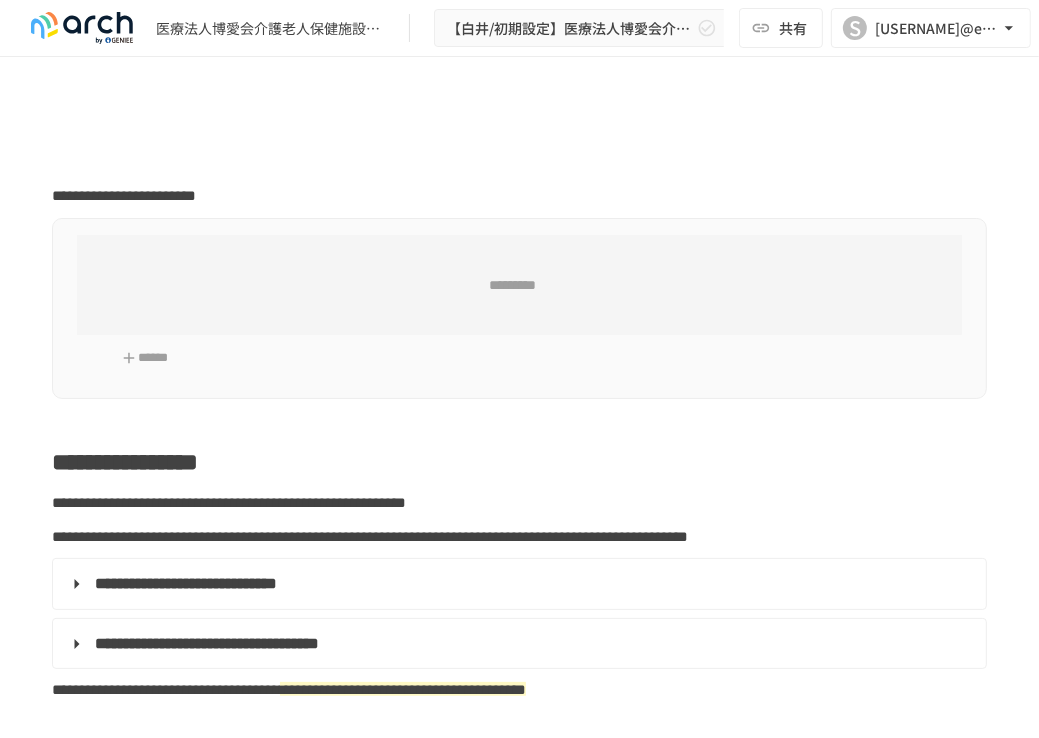 type on "**********" 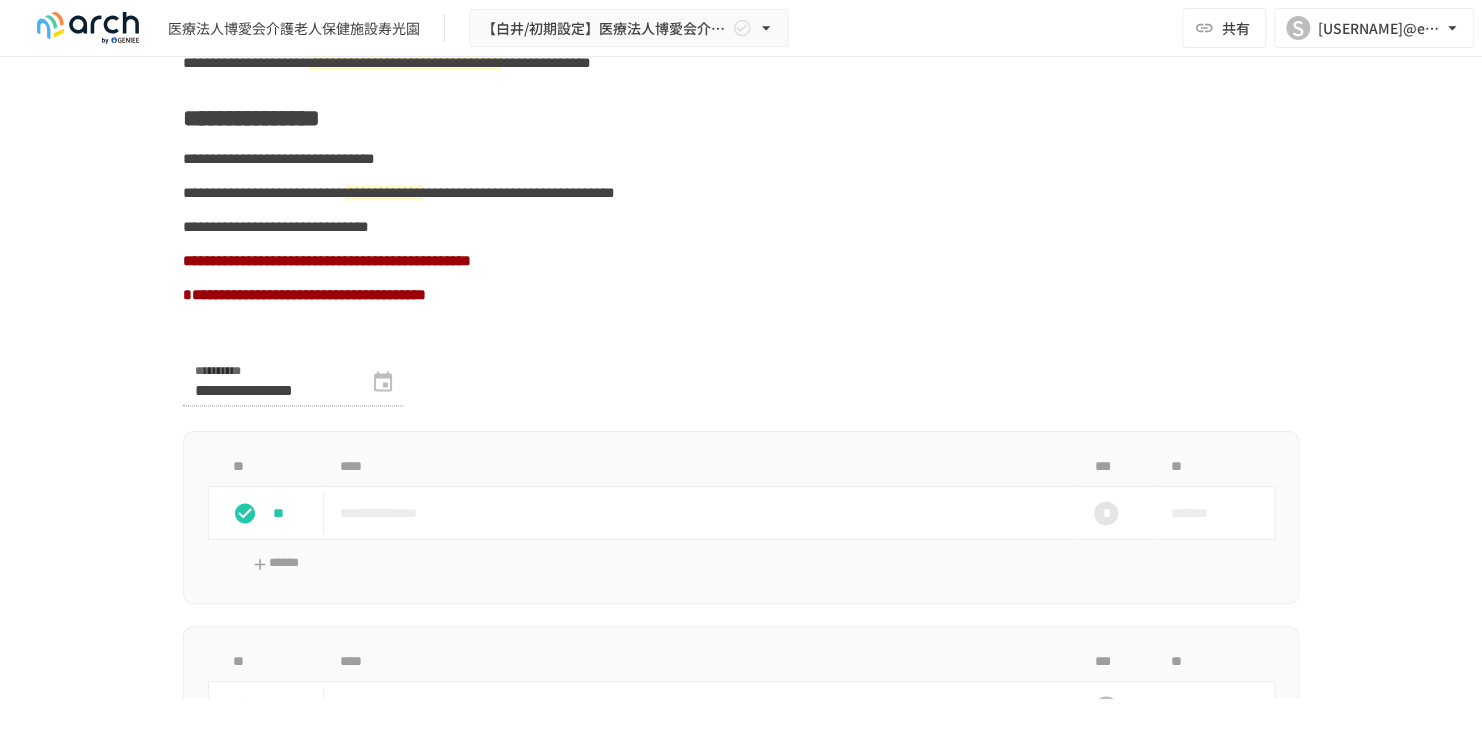 scroll, scrollTop: 1400, scrollLeft: 0, axis: vertical 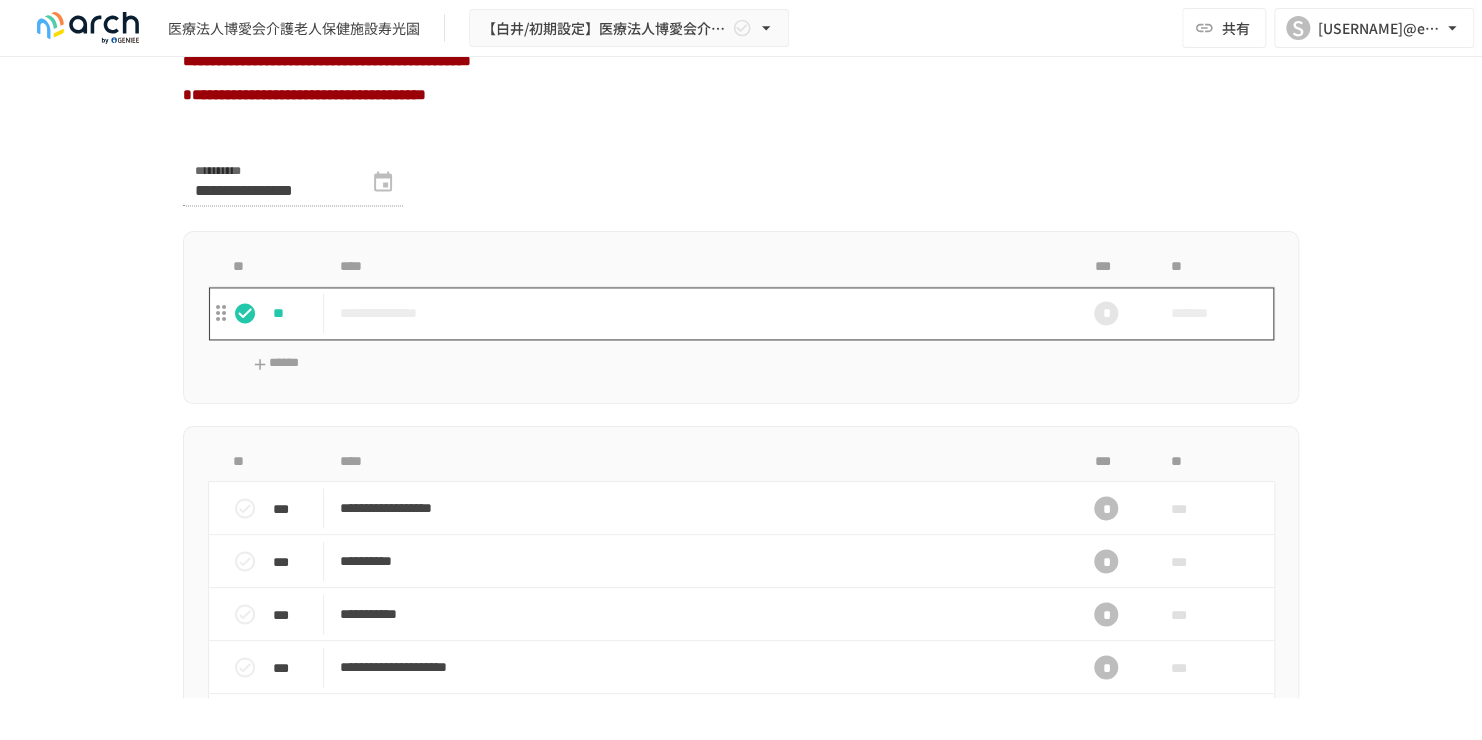 click on "**********" at bounding box center (699, 313) 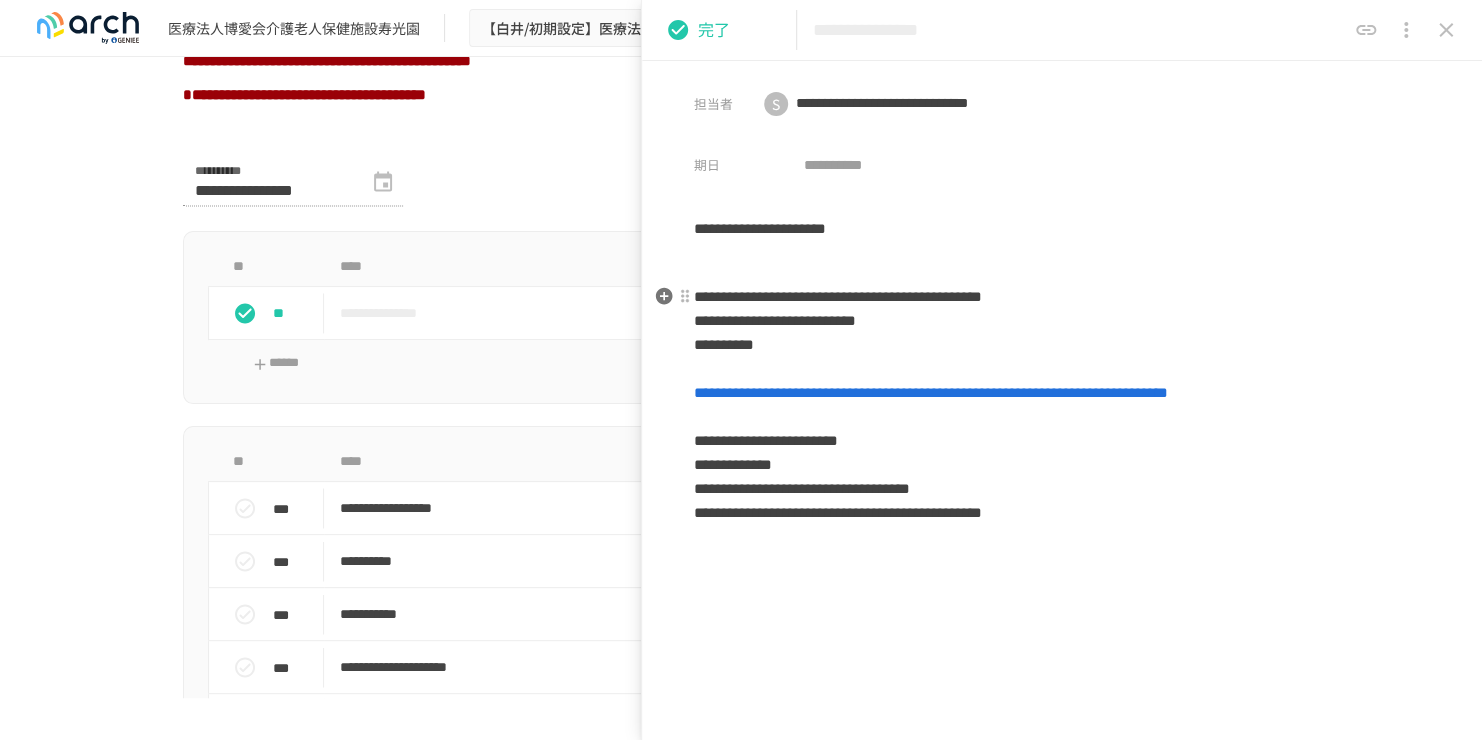 click on "**********" at bounding box center [931, 392] 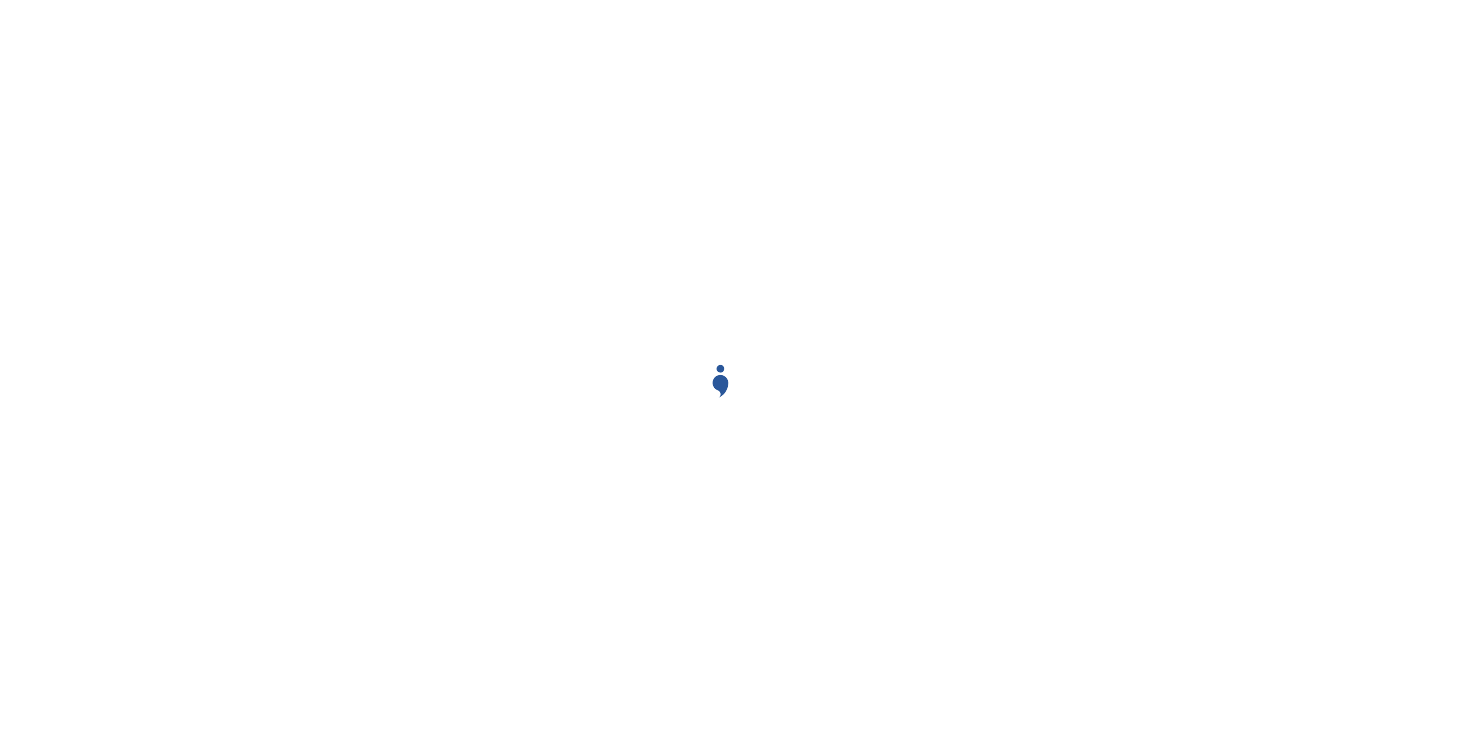 scroll, scrollTop: 0, scrollLeft: 0, axis: both 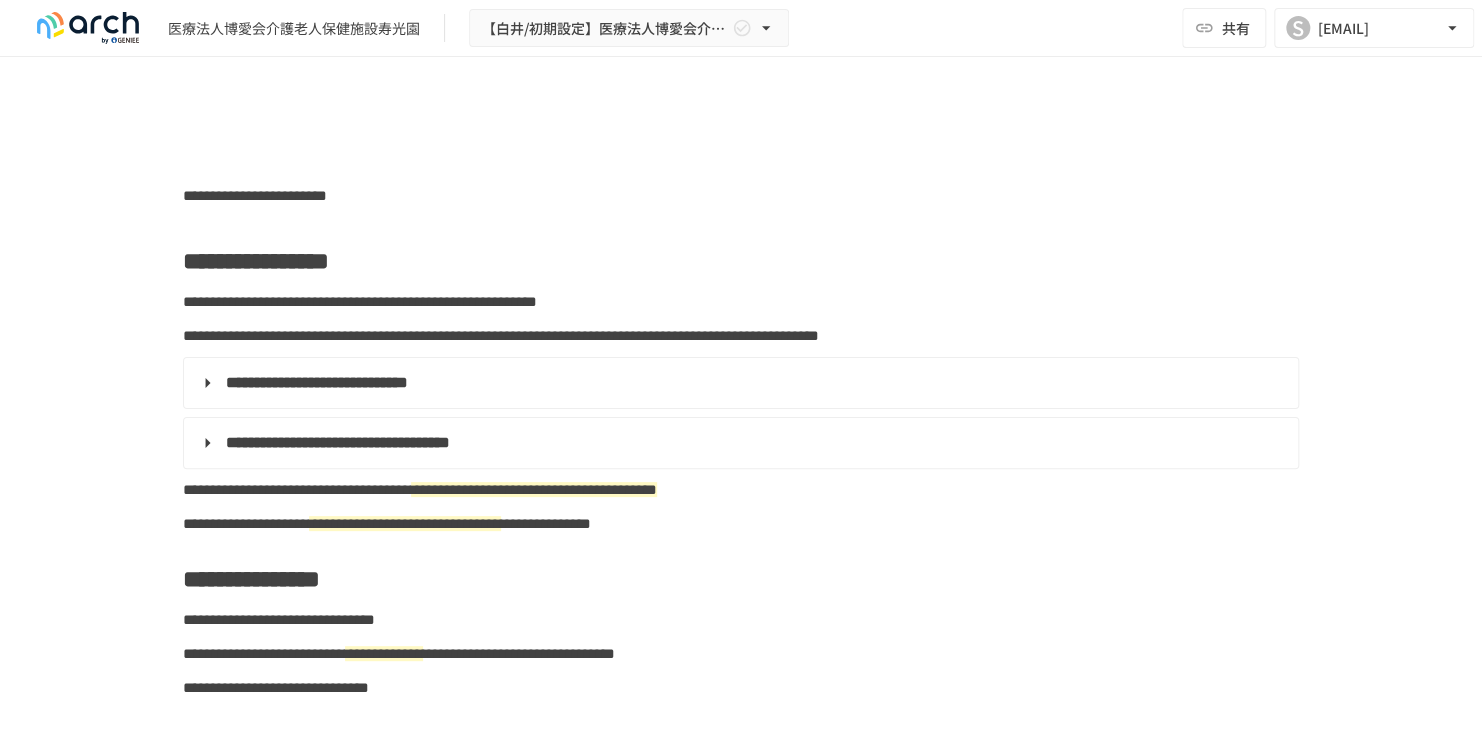 type on "**********" 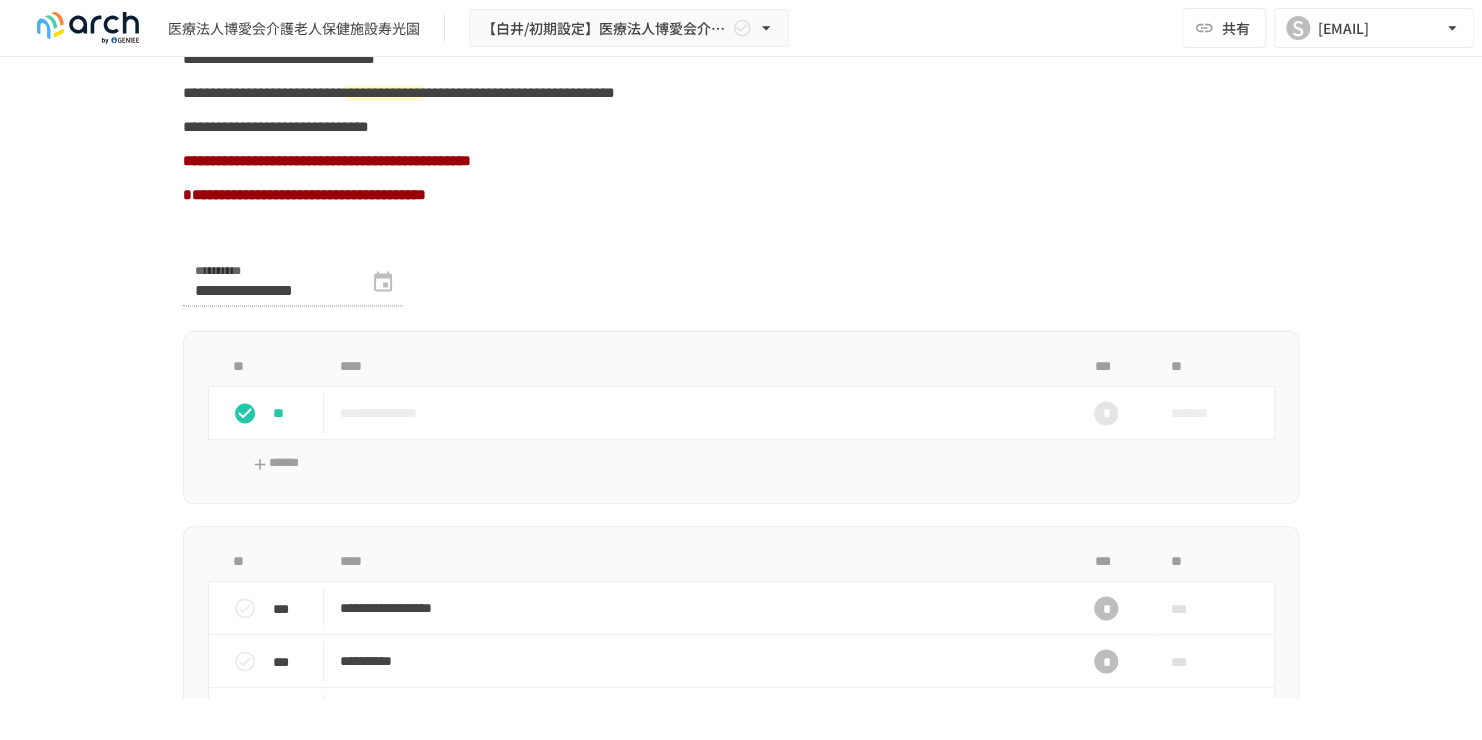scroll, scrollTop: 1600, scrollLeft: 0, axis: vertical 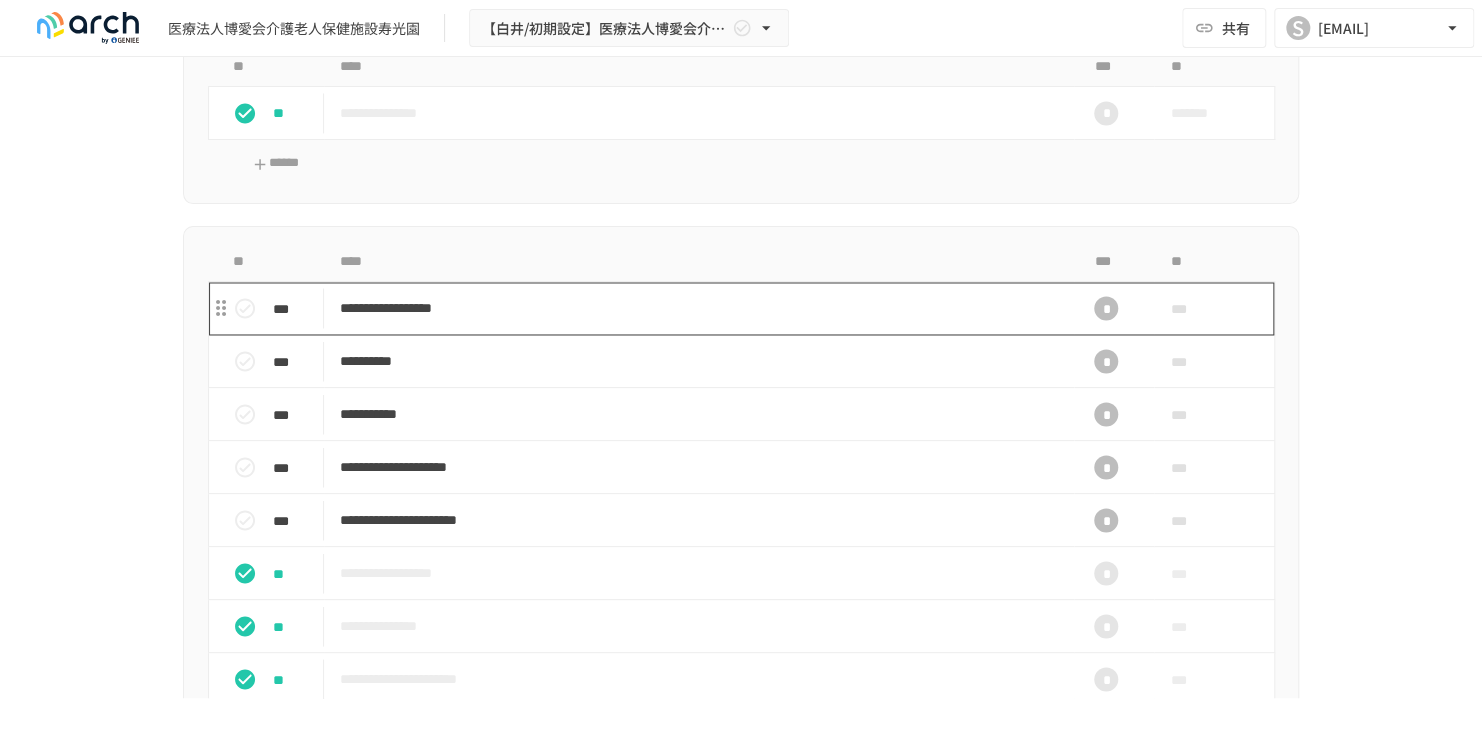click on "**********" at bounding box center [699, 307] 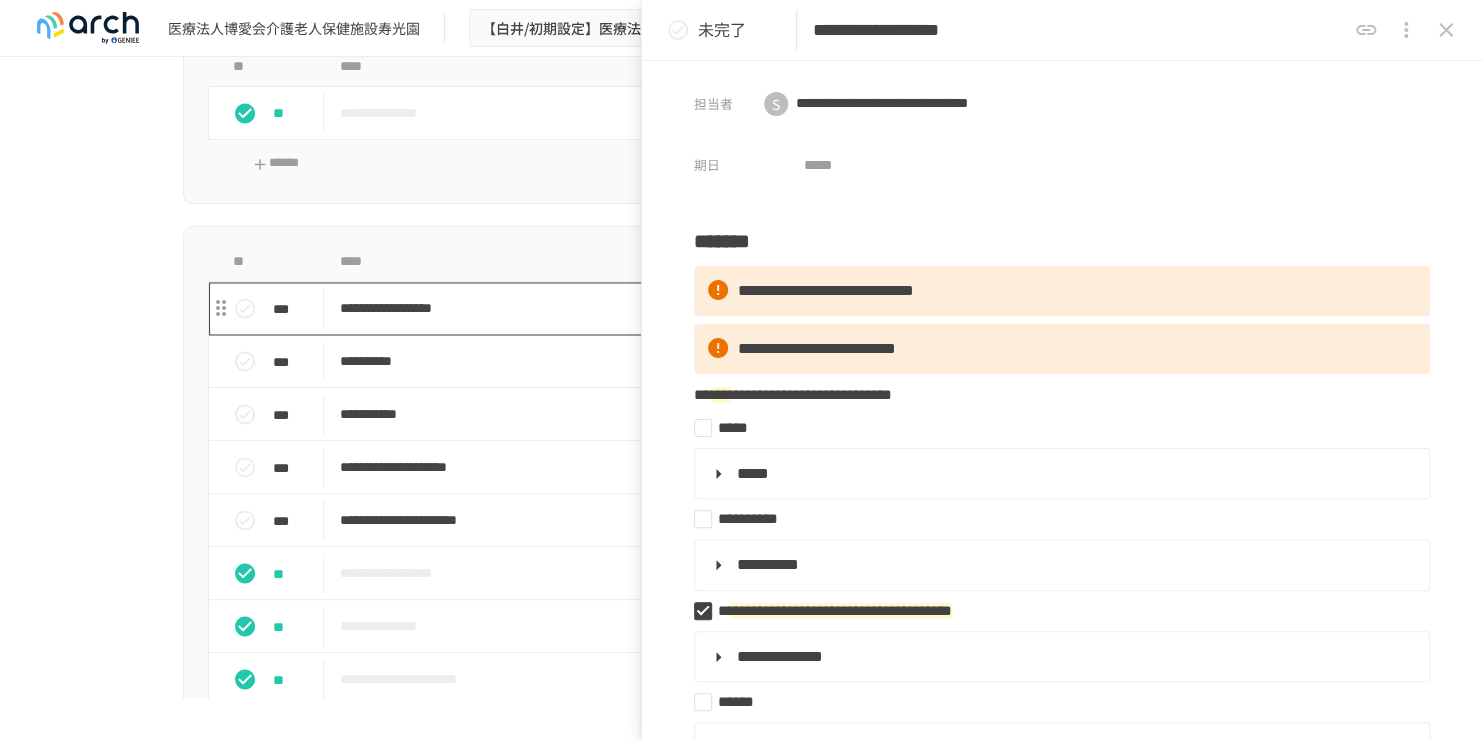 click on "**********" at bounding box center (699, 307) 